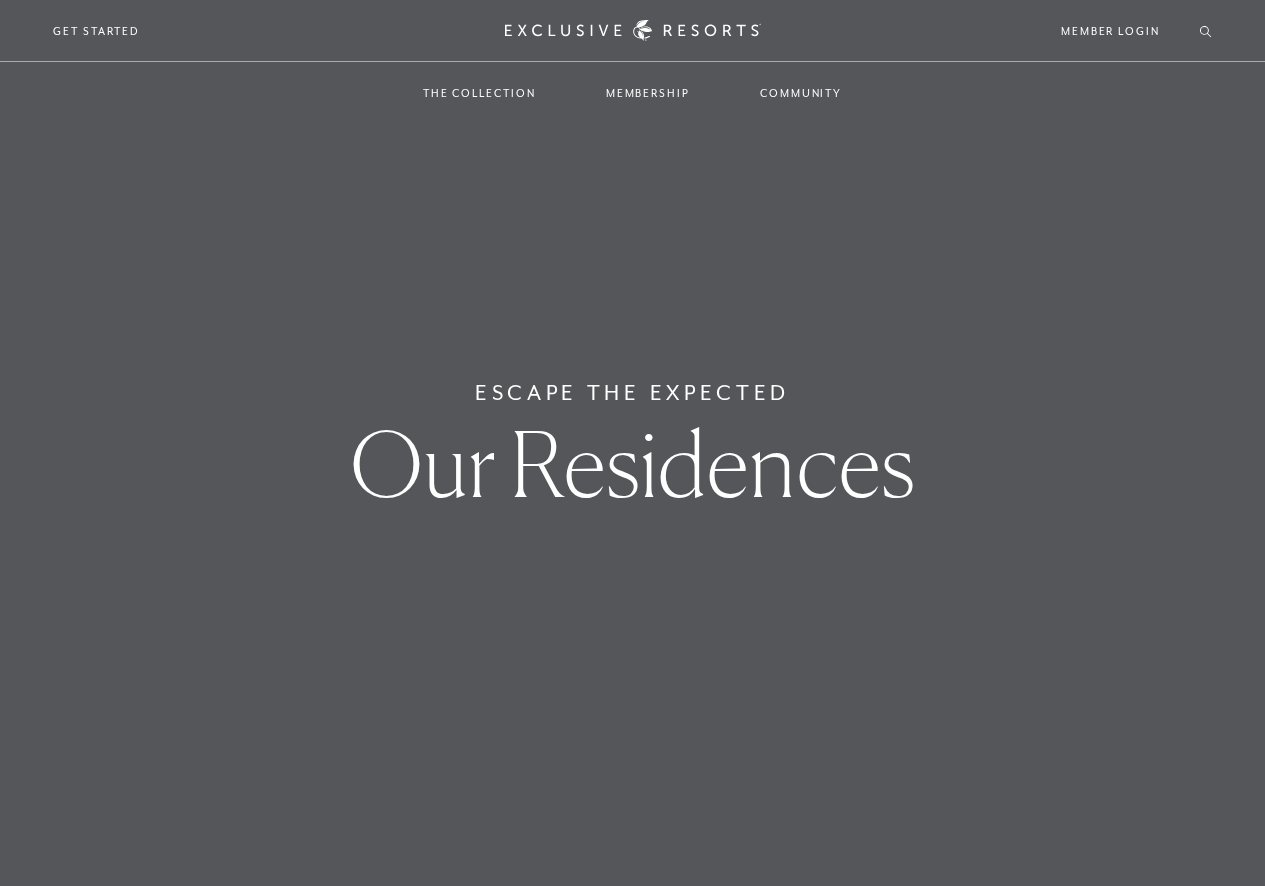 scroll, scrollTop: 0, scrollLeft: 0, axis: both 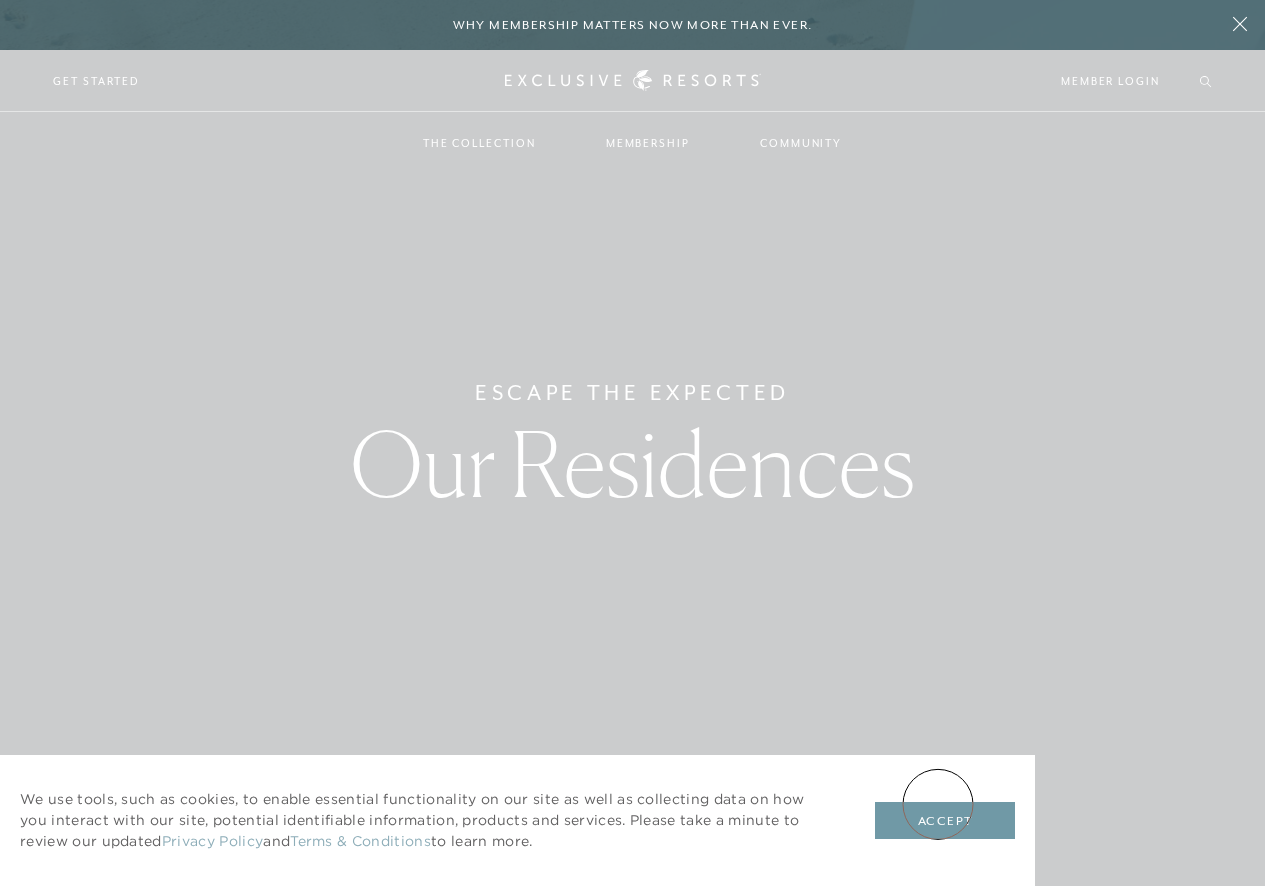 click on "Accept" at bounding box center [945, 821] 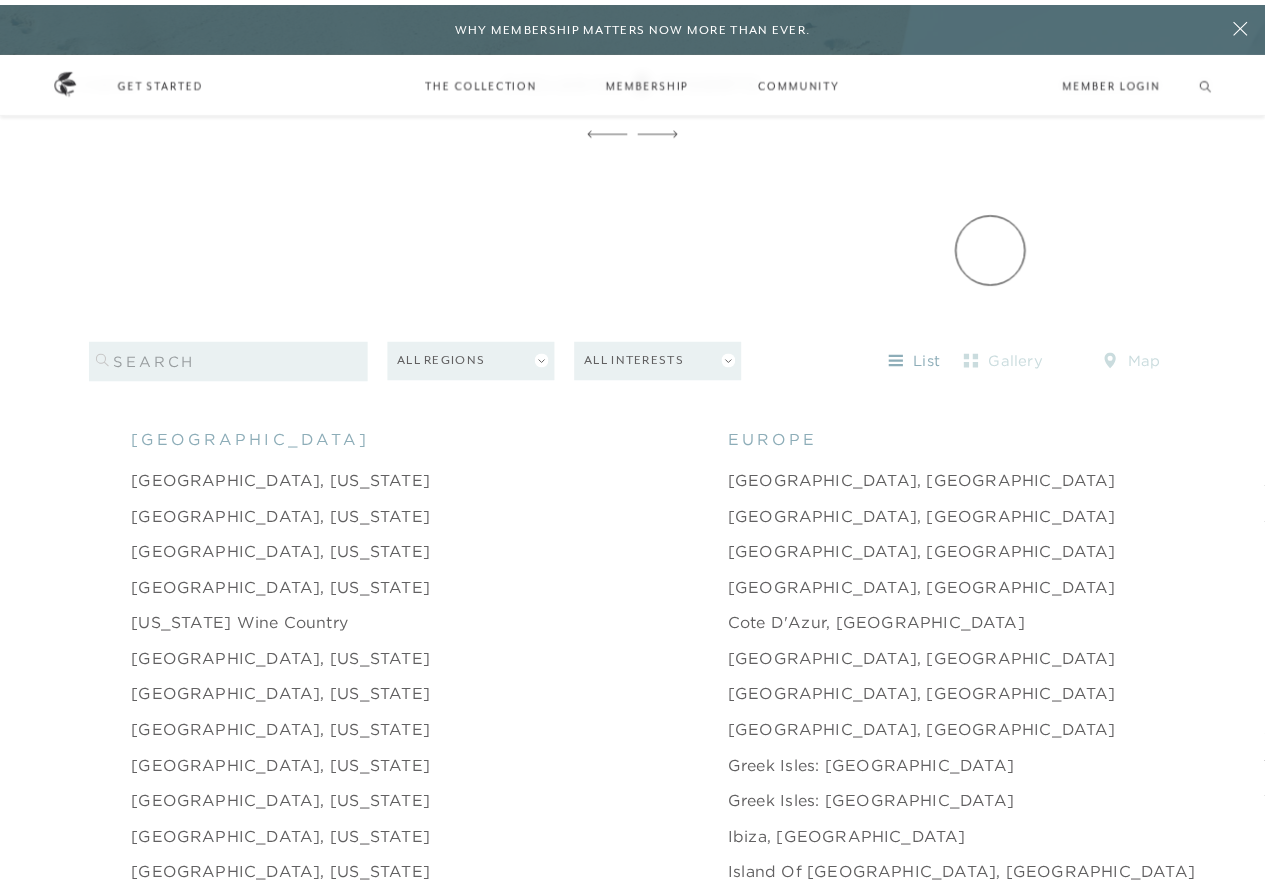 scroll, scrollTop: 0, scrollLeft: 0, axis: both 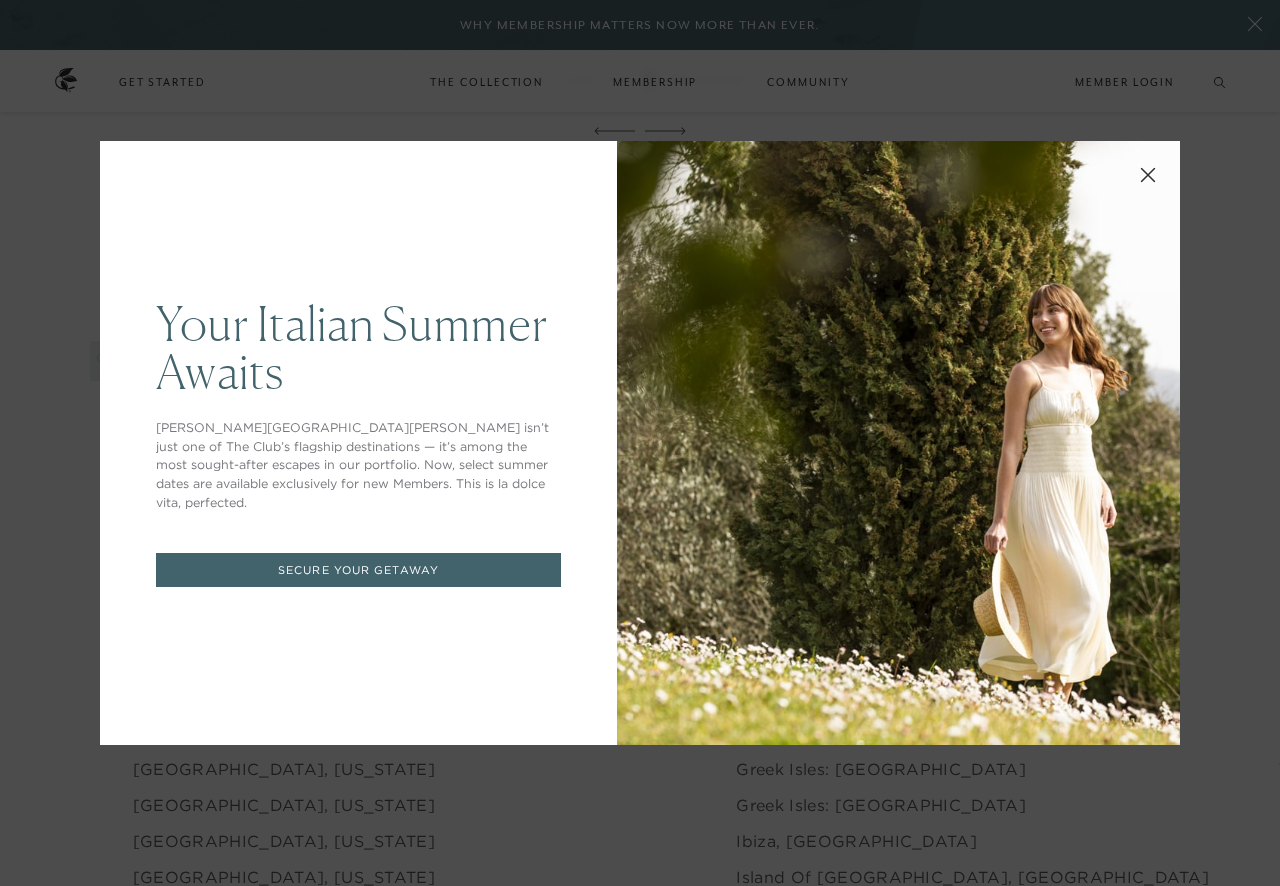 click 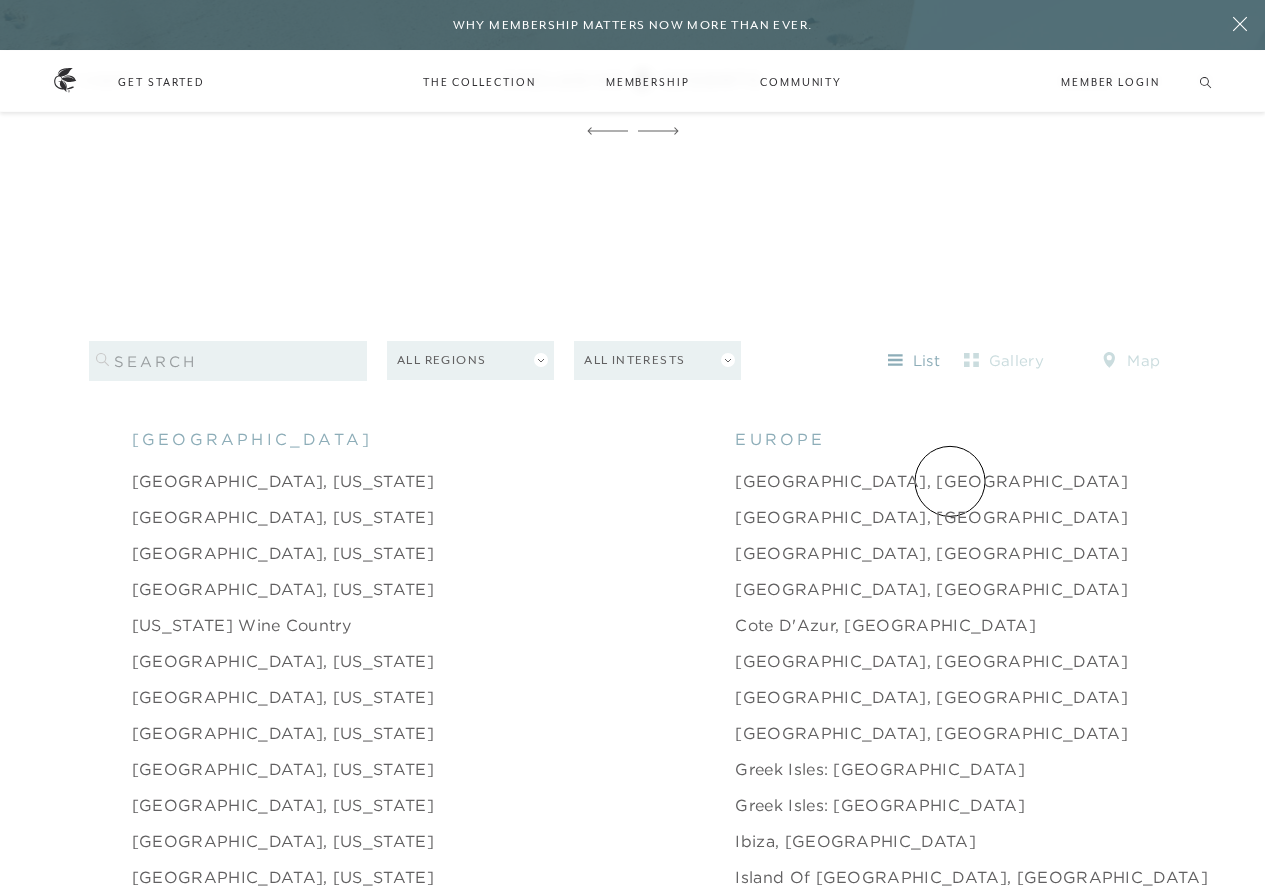 click on "Anguilla, [GEOGRAPHIC_DATA]" at bounding box center (1412, 517) 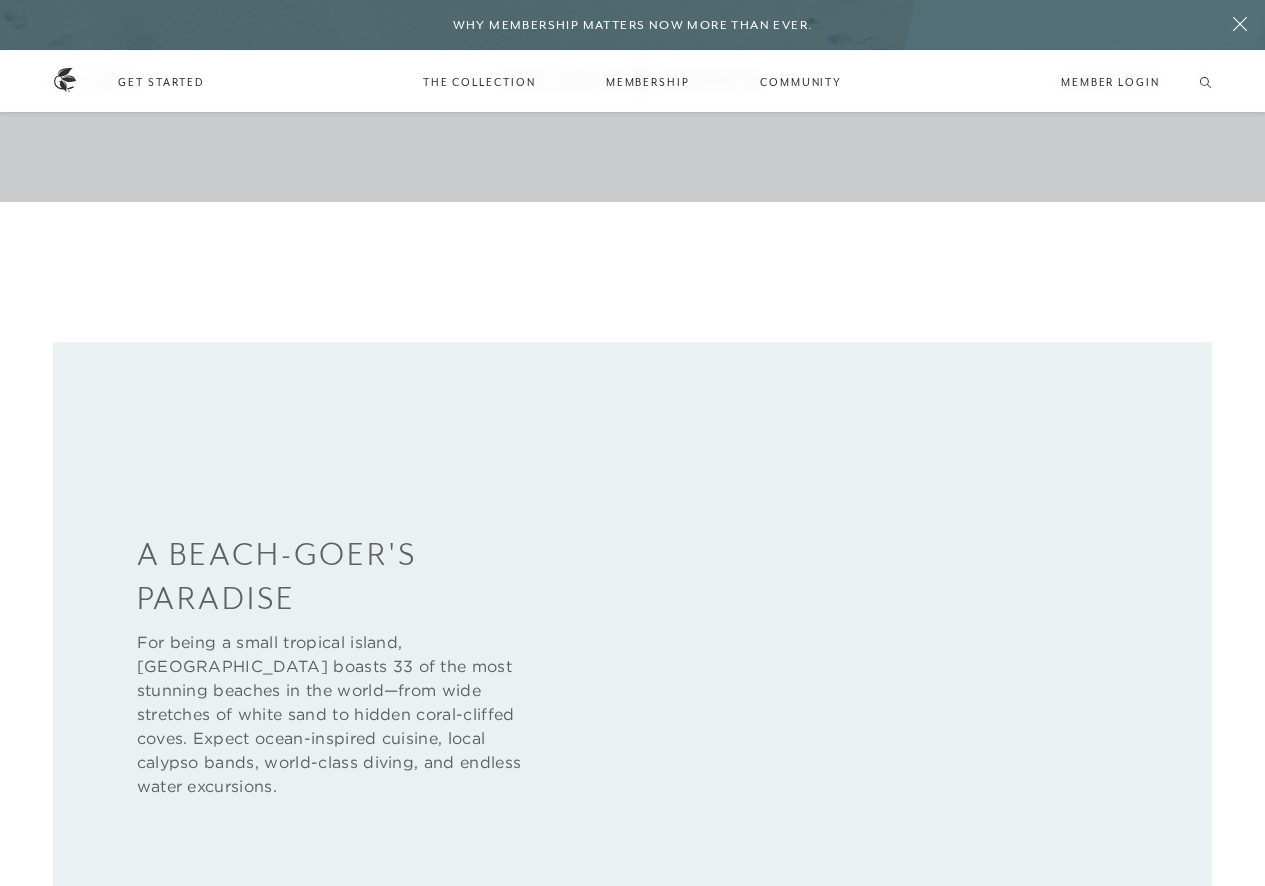 scroll, scrollTop: 700, scrollLeft: 0, axis: vertical 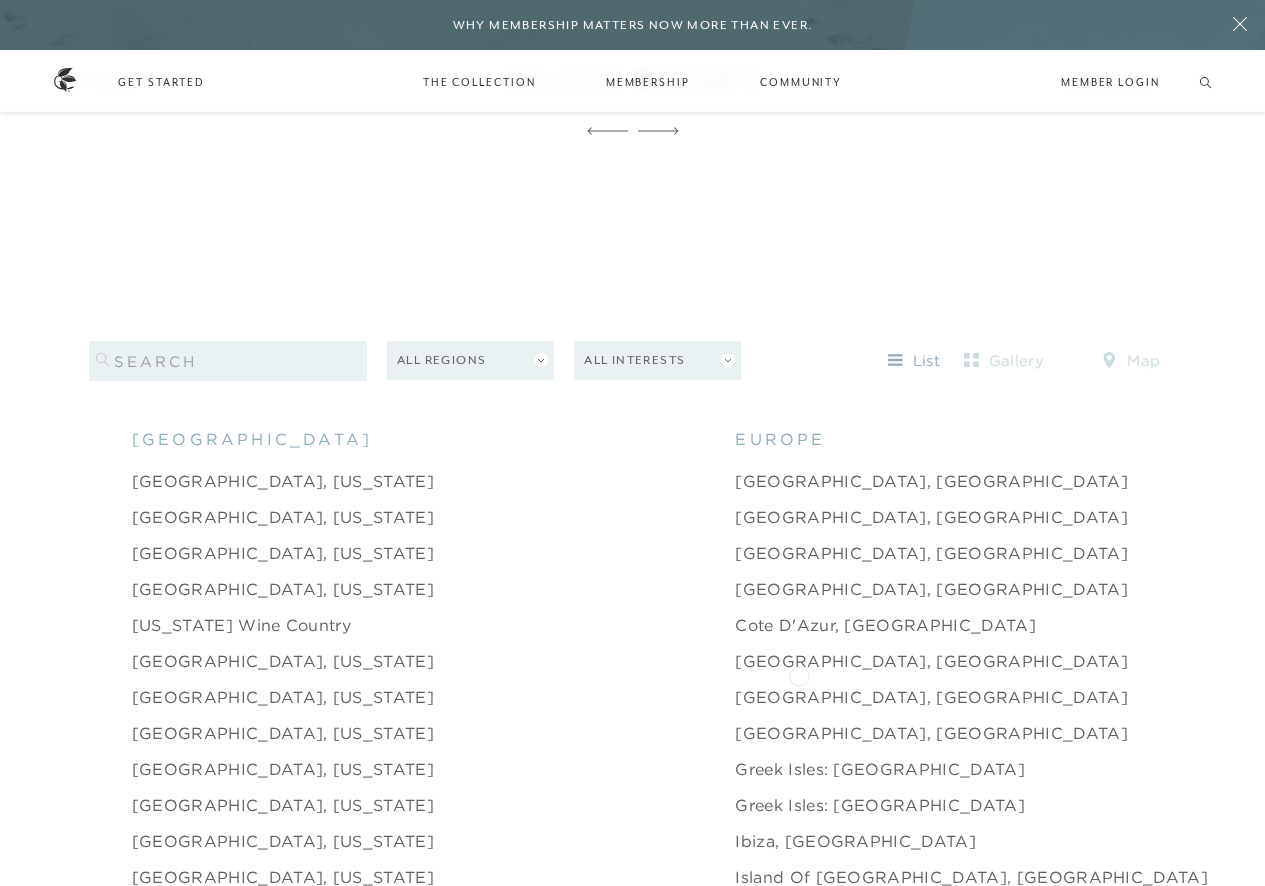 click on "Nevis, [GEOGRAPHIC_DATA]" at bounding box center (1401, 697) 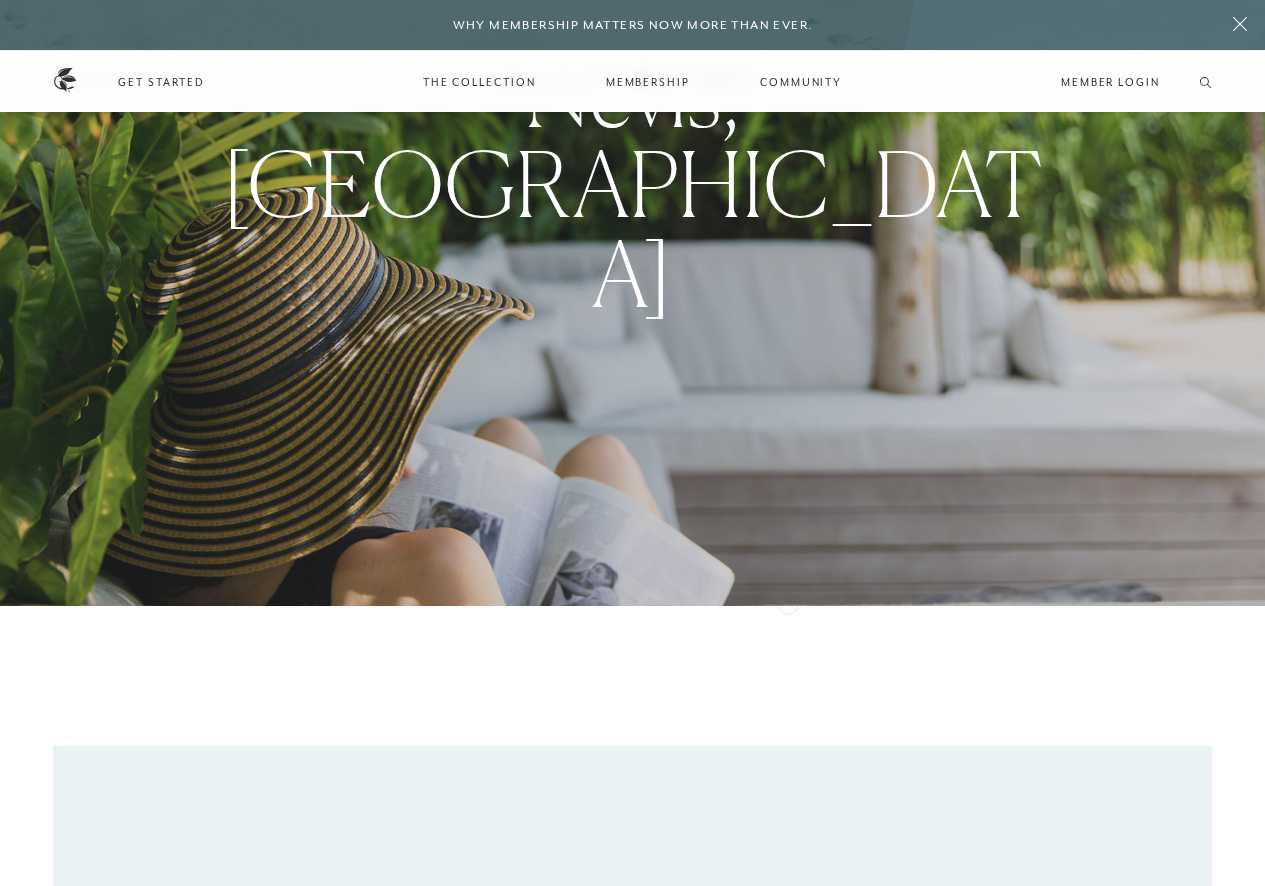 scroll, scrollTop: 700, scrollLeft: 0, axis: vertical 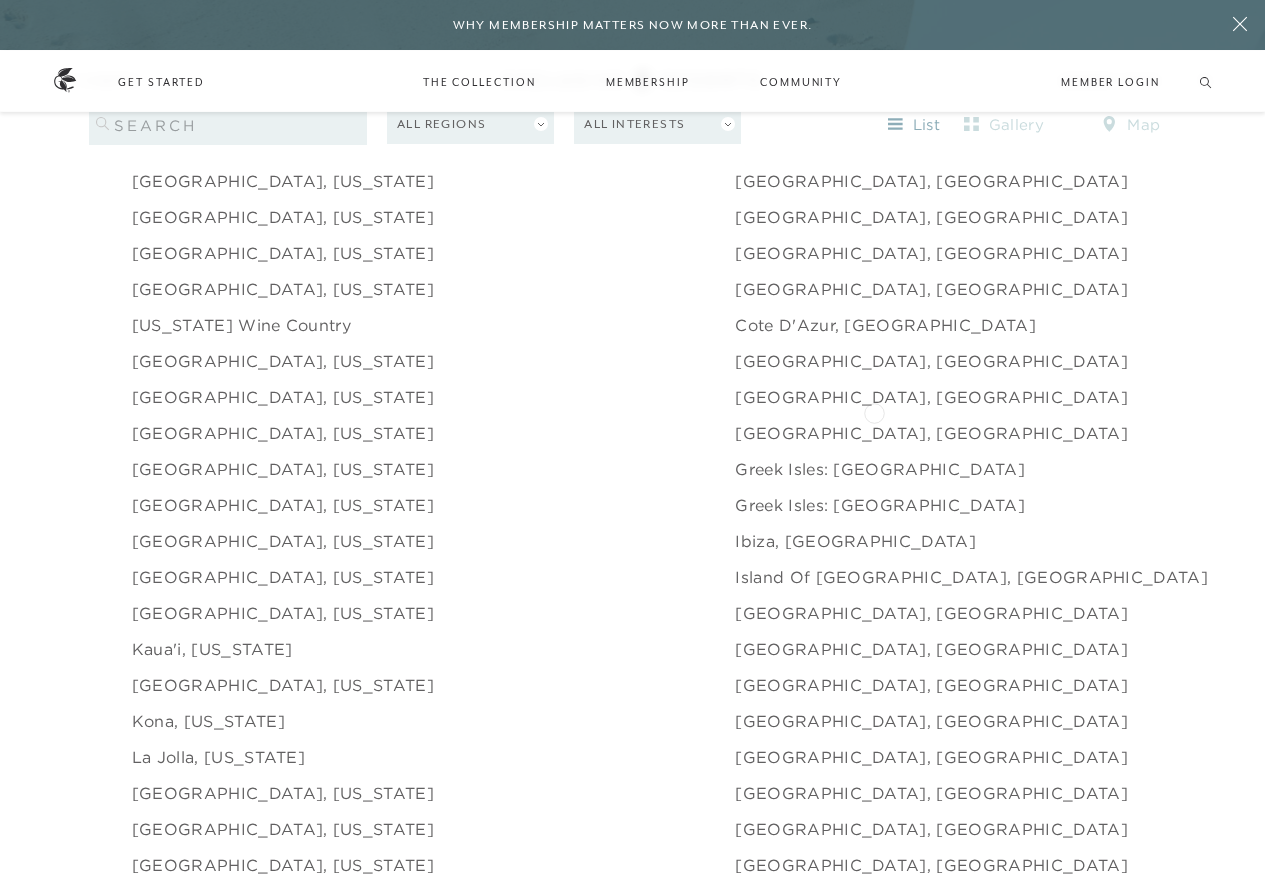 click on "St. Barts, [GEOGRAPHIC_DATA]" at bounding box center (1413, 433) 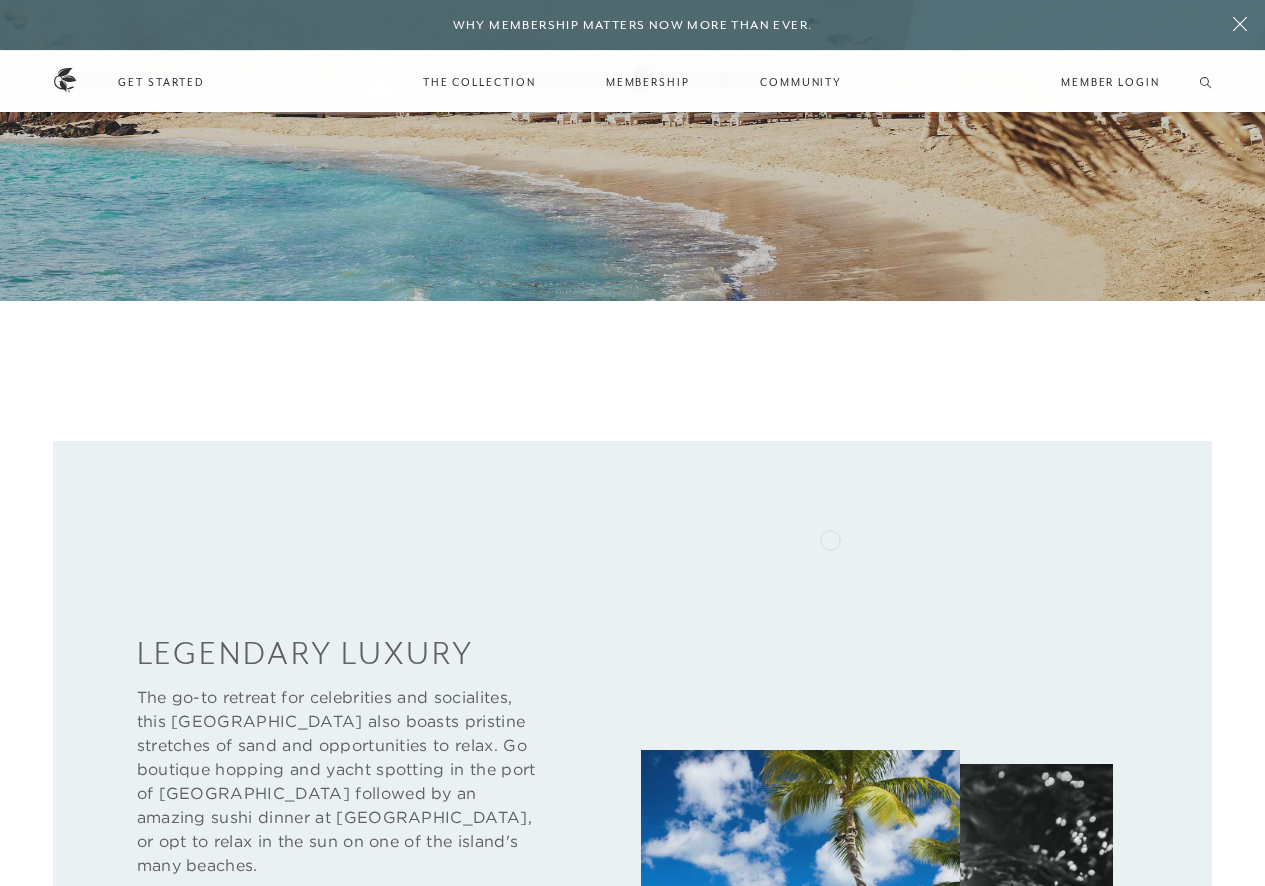 scroll, scrollTop: 600, scrollLeft: 0, axis: vertical 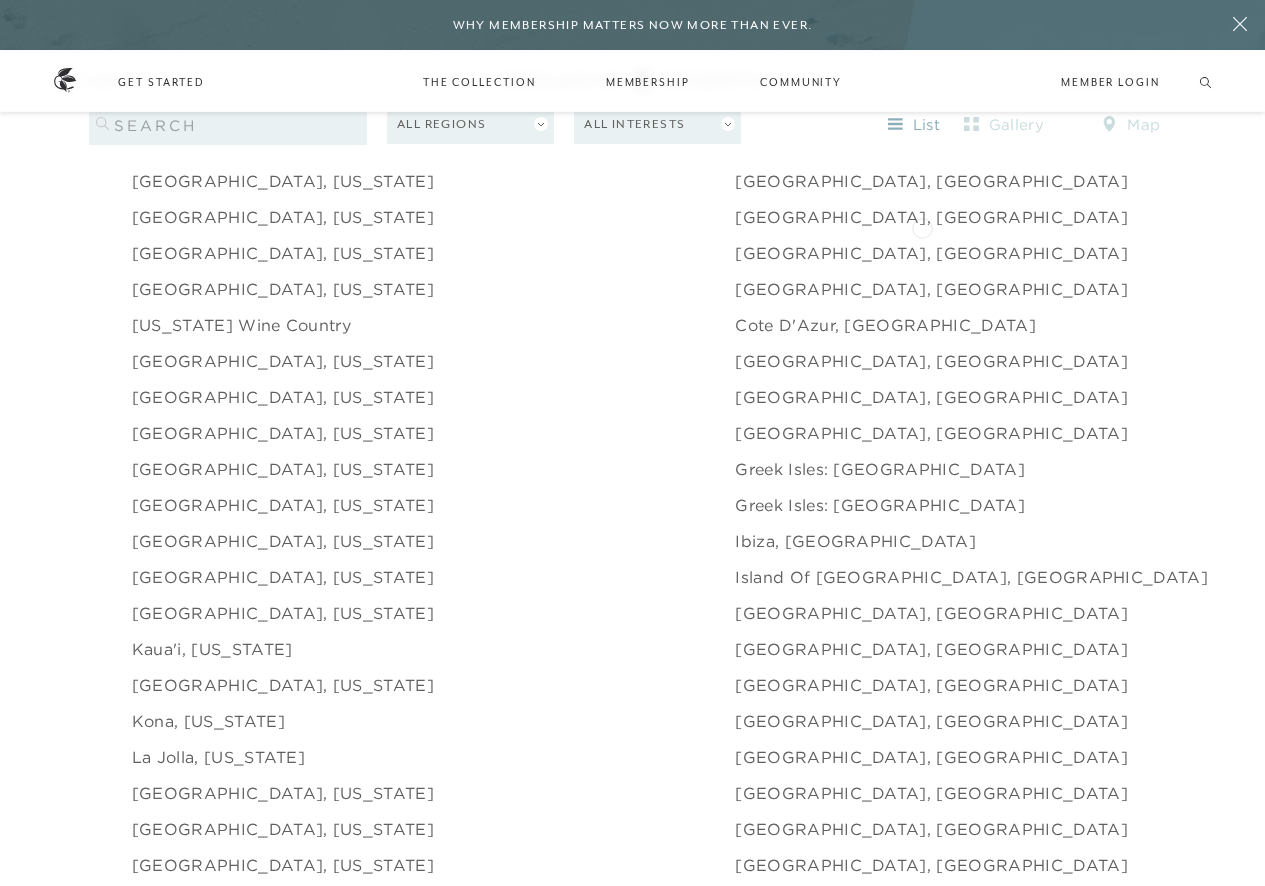 click on "[GEOGRAPHIC_DATA], [GEOGRAPHIC_DATA]" at bounding box center [1474, 253] 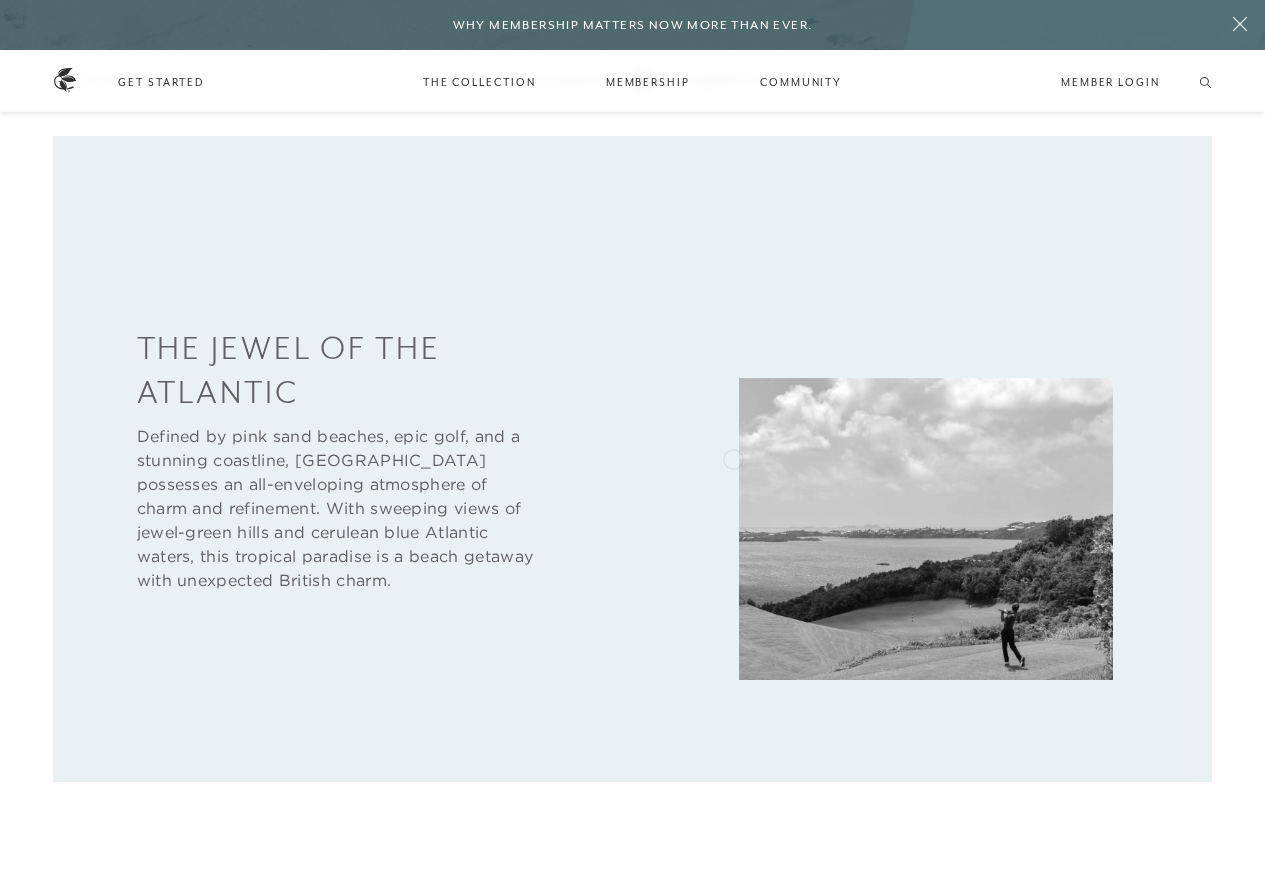 scroll, scrollTop: 900, scrollLeft: 0, axis: vertical 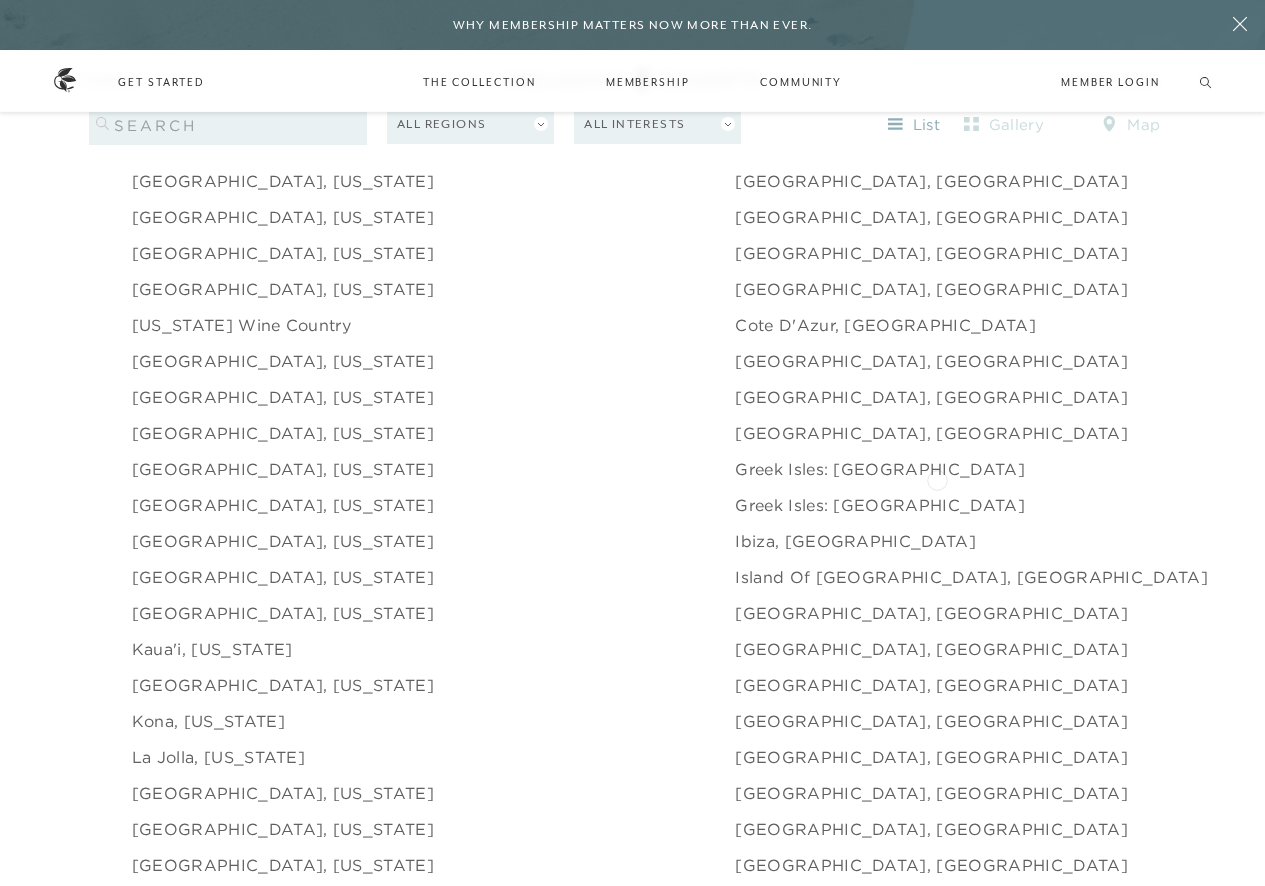 click on "Virgin Gorda, [GEOGRAPHIC_DATA]" at bounding box center [1431, 505] 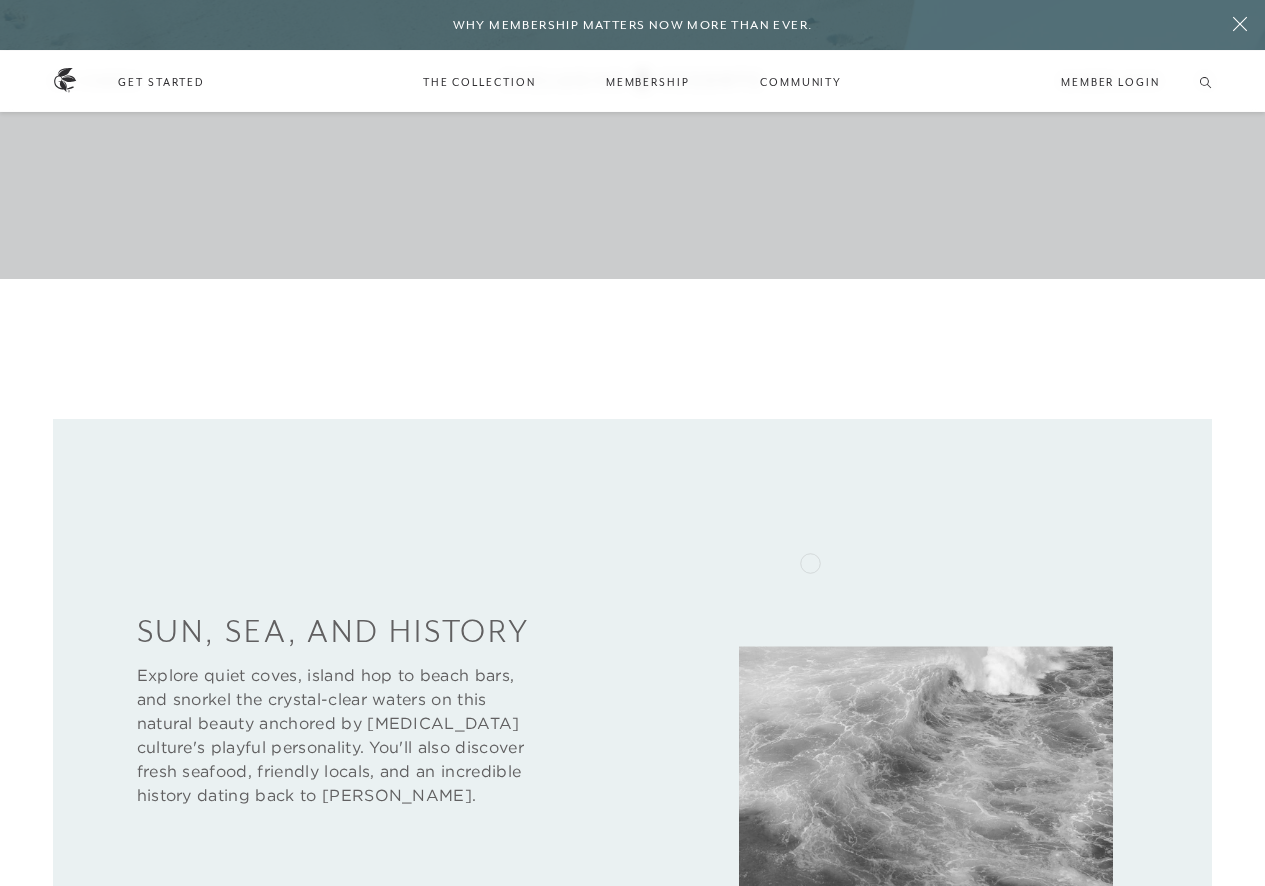 scroll, scrollTop: 700, scrollLeft: 0, axis: vertical 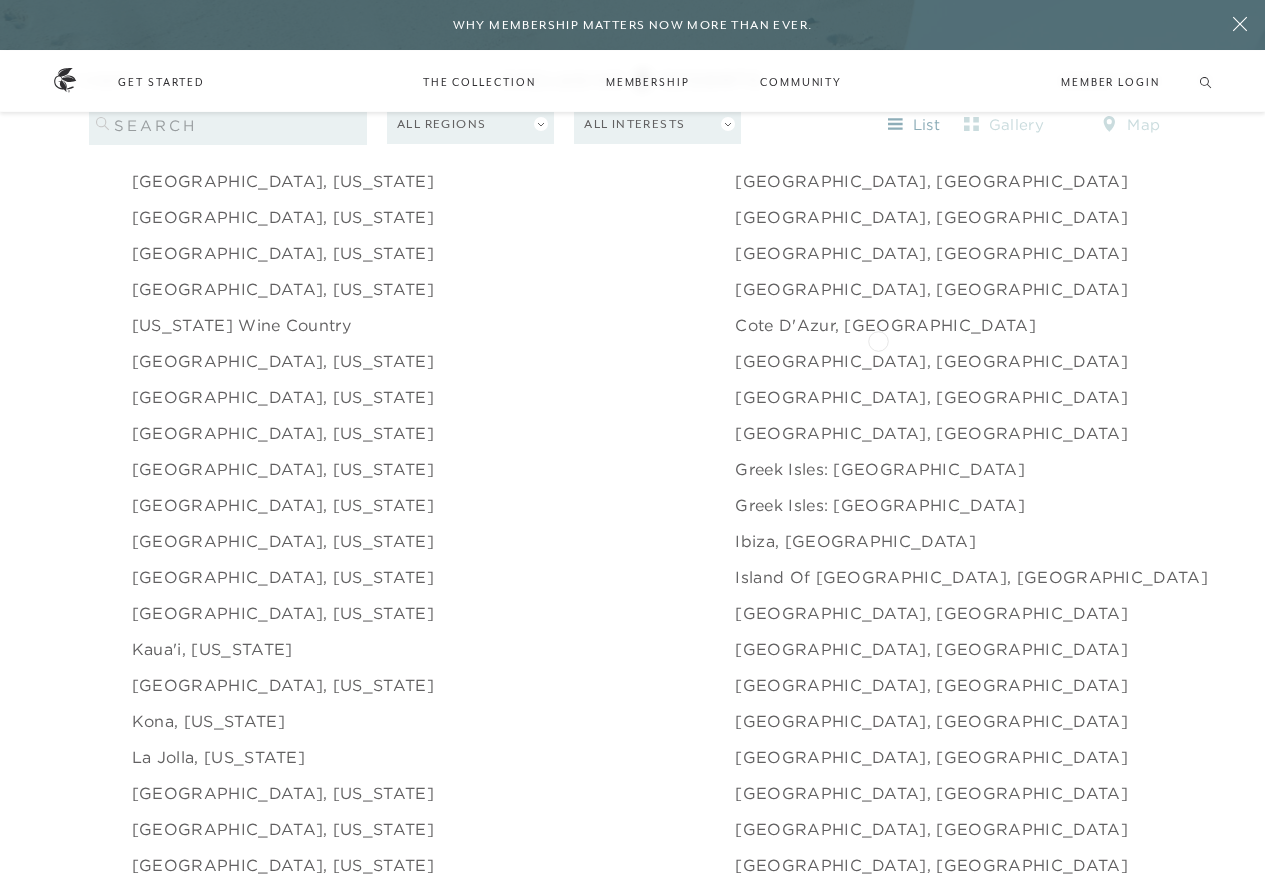 click on "[GEOGRAPHIC_DATA], [GEOGRAPHIC_DATA]" at bounding box center (1474, 361) 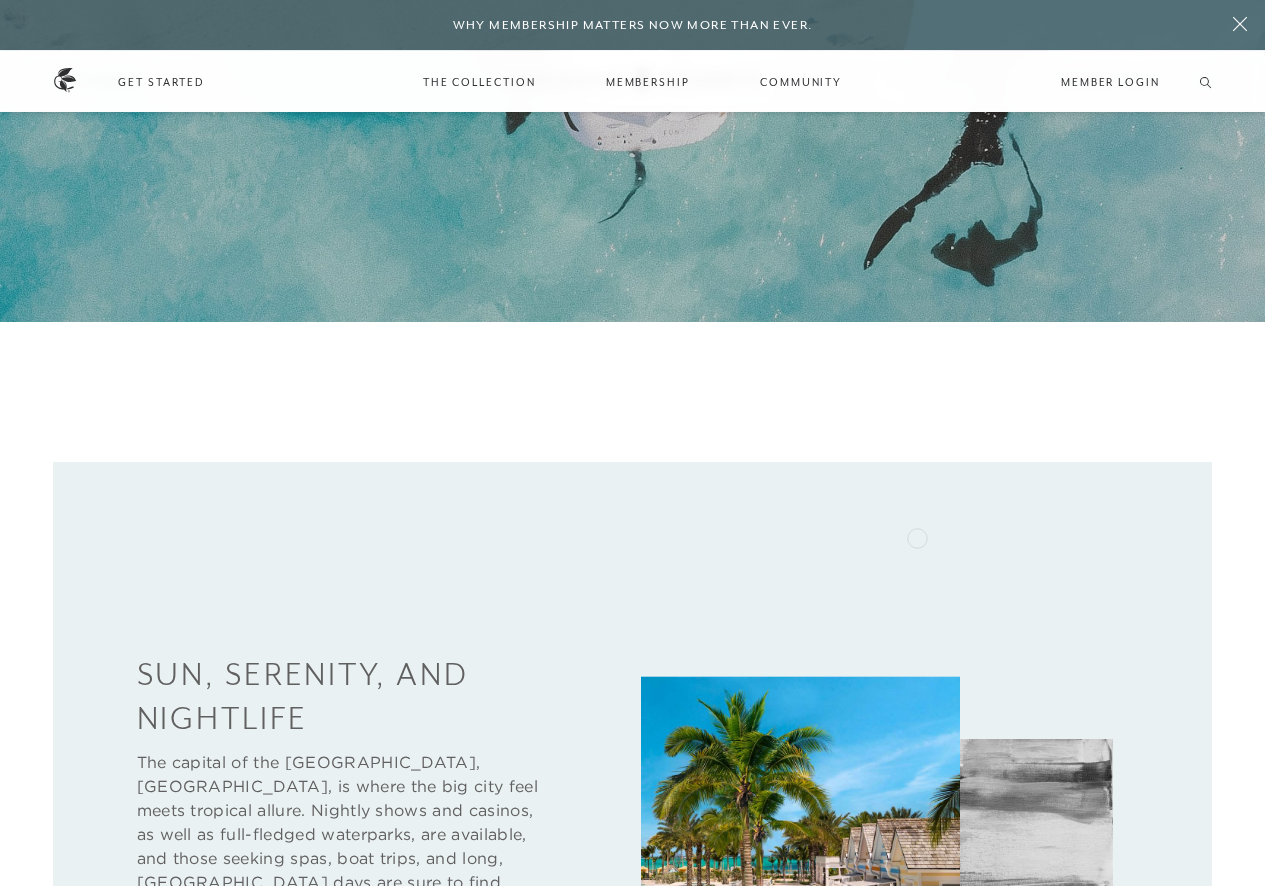 scroll, scrollTop: 600, scrollLeft: 0, axis: vertical 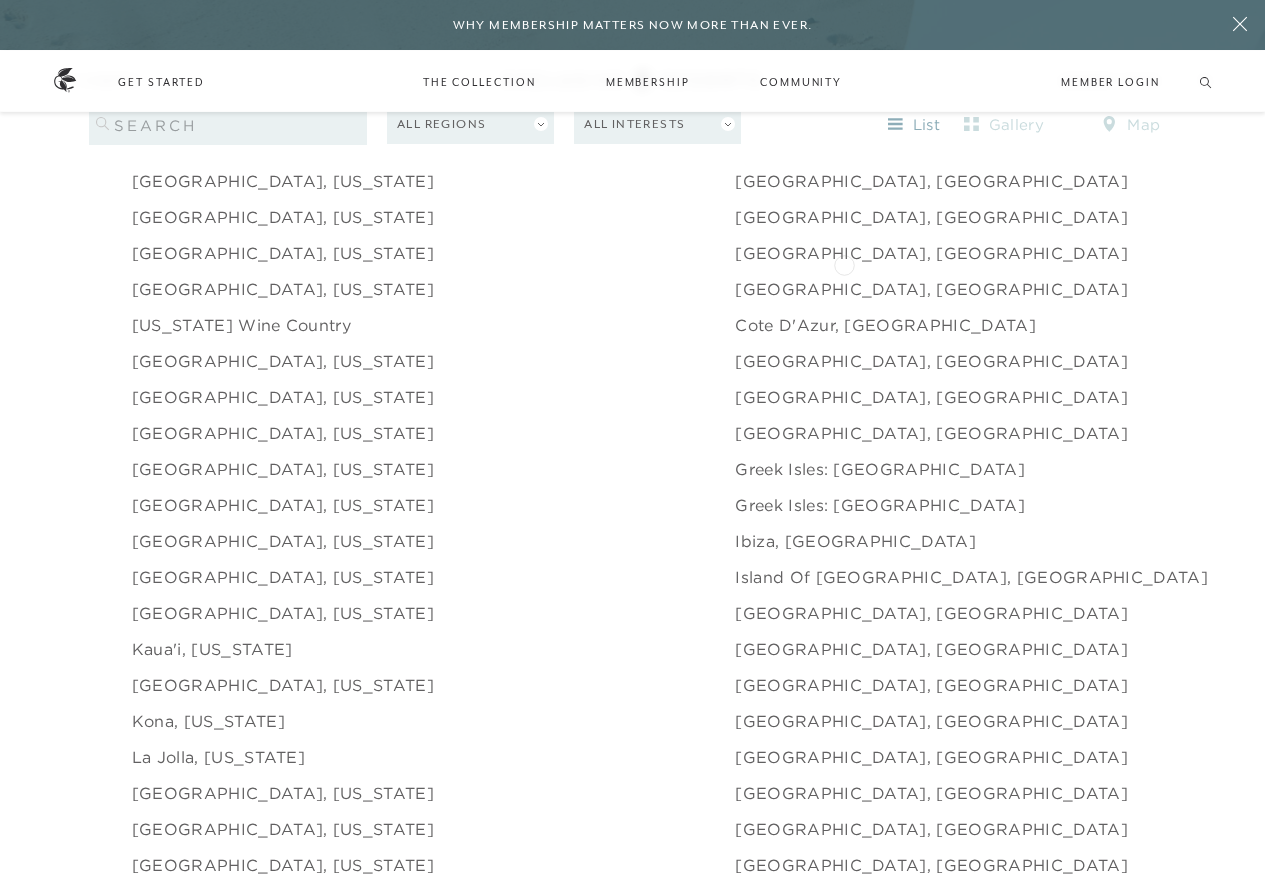 click on "[GEOGRAPHIC_DATA]" at bounding box center [1373, 289] 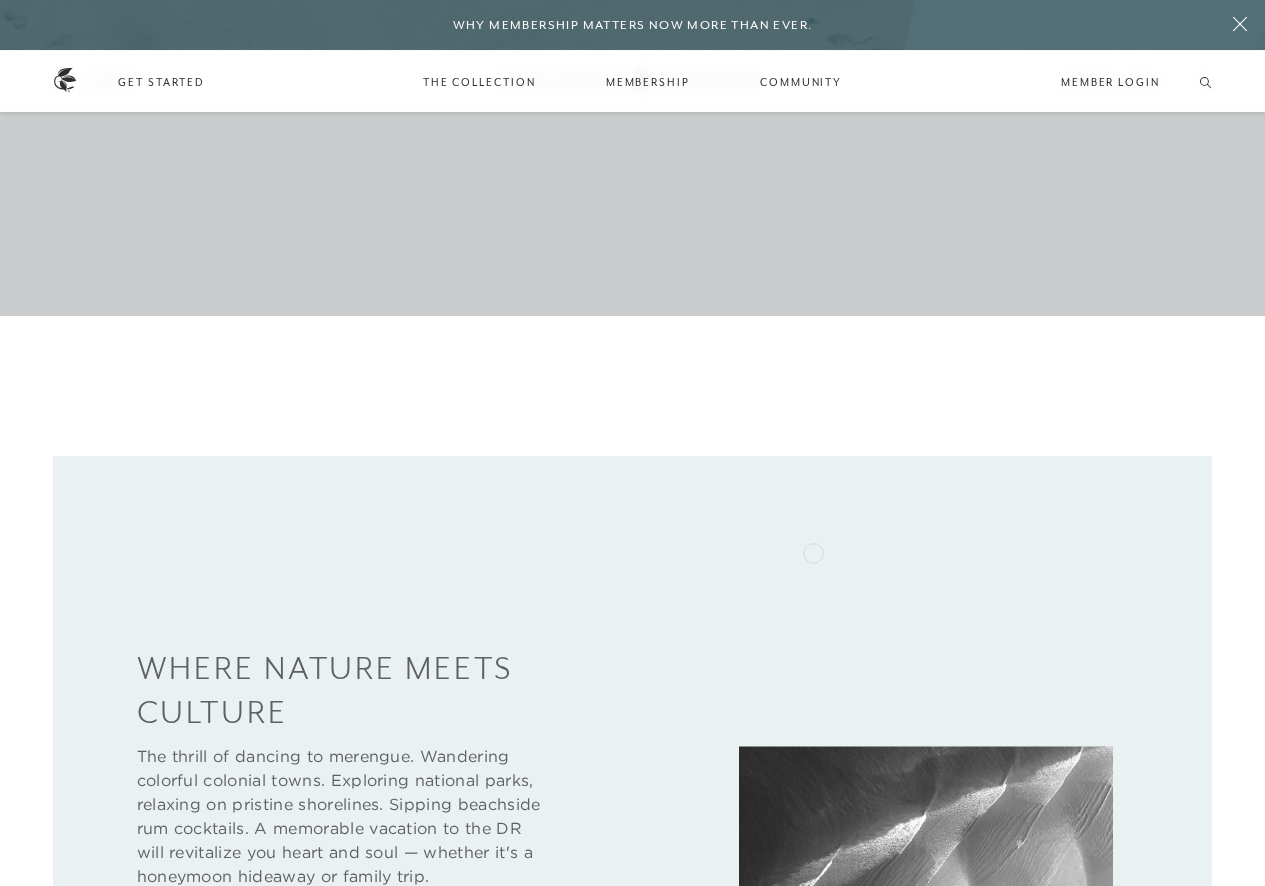 scroll, scrollTop: 600, scrollLeft: 0, axis: vertical 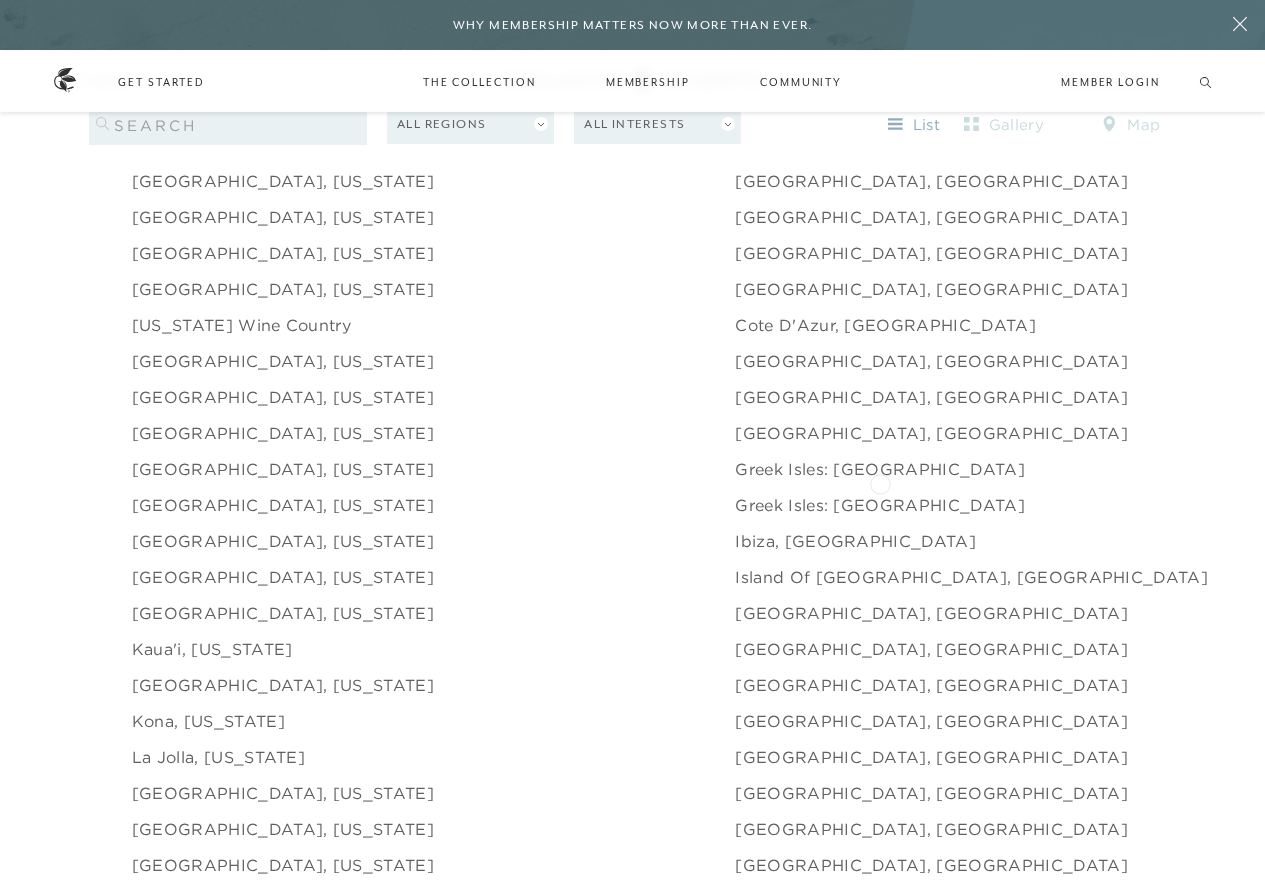 click on "Virgin Gorda, [GEOGRAPHIC_DATA]" at bounding box center [1431, 505] 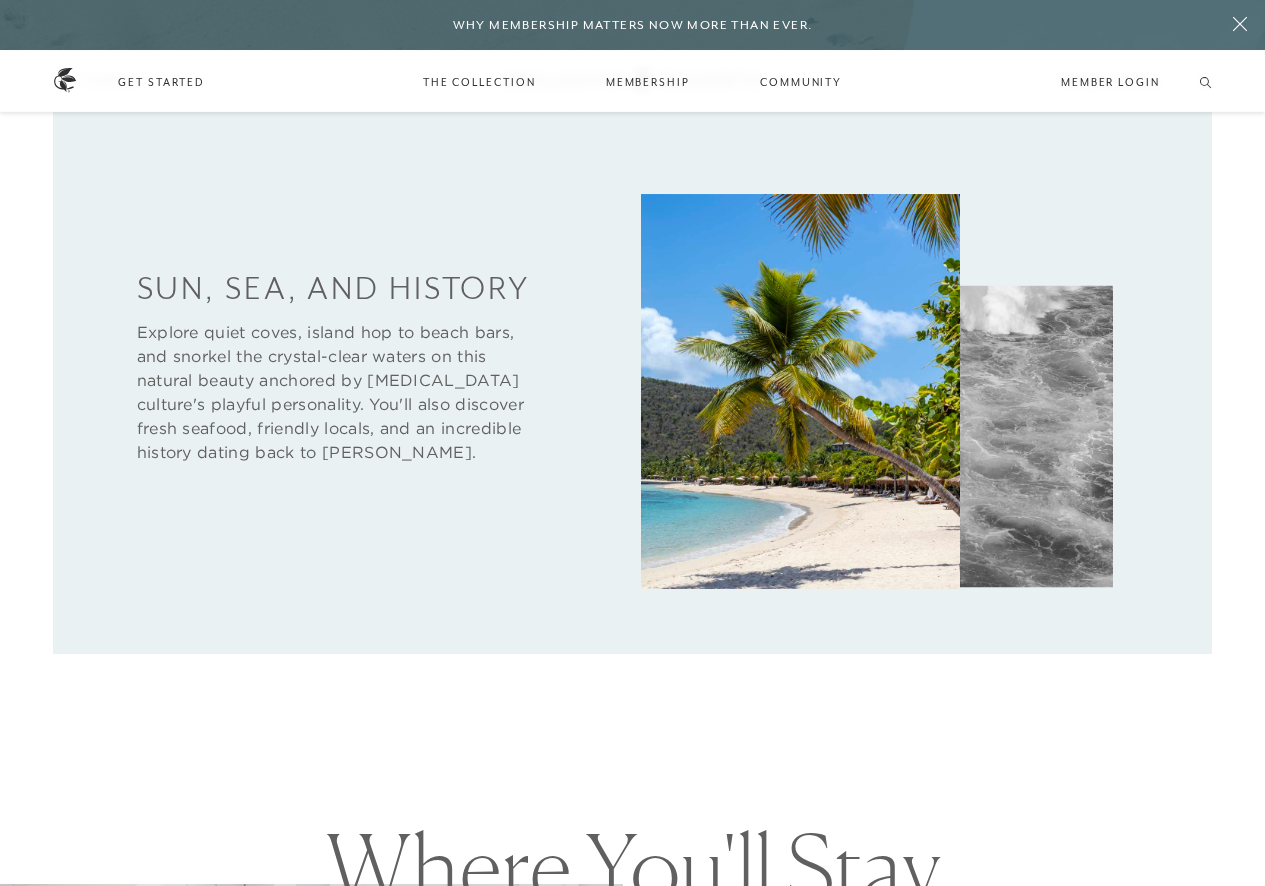 scroll, scrollTop: 1000, scrollLeft: 0, axis: vertical 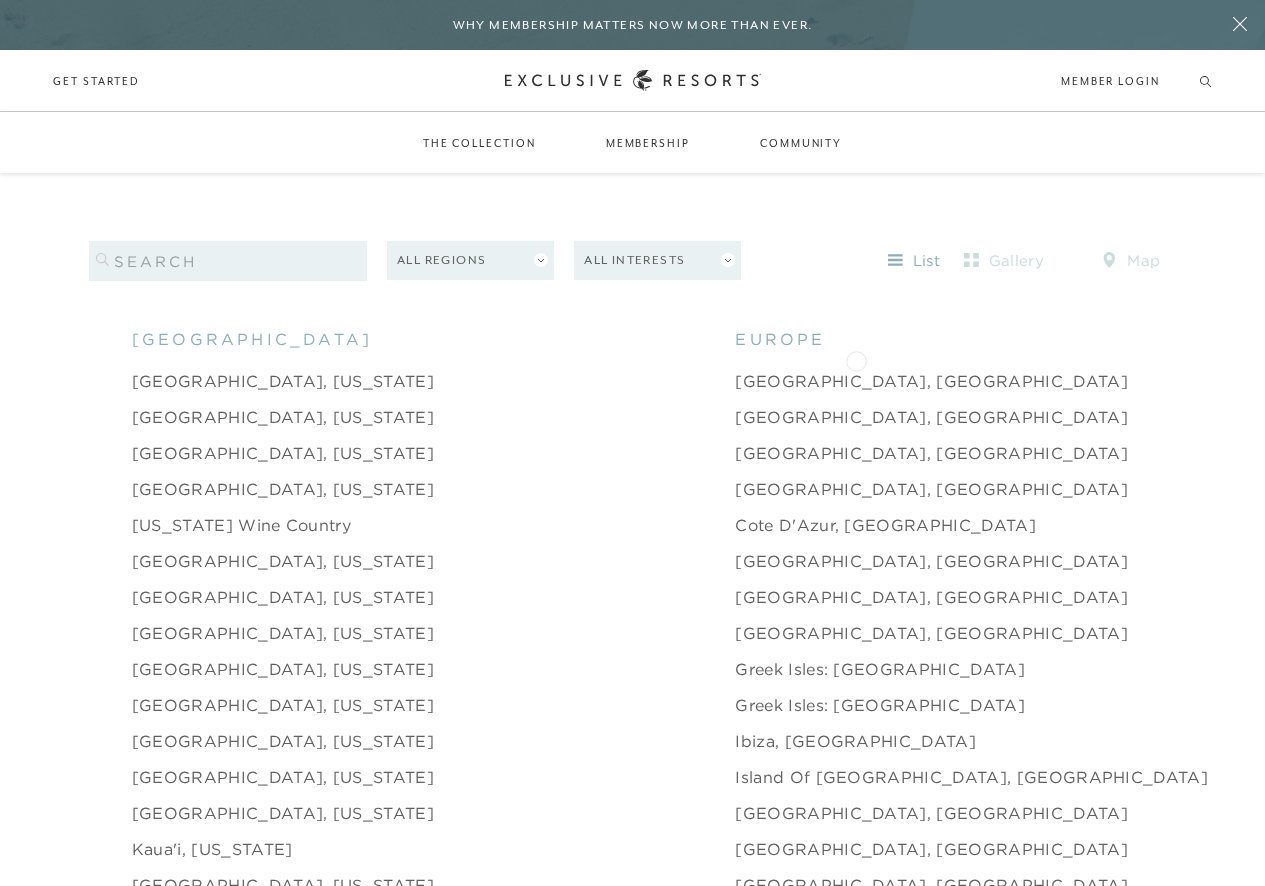 click on "Abaco, [GEOGRAPHIC_DATA]" at bounding box center [1405, 381] 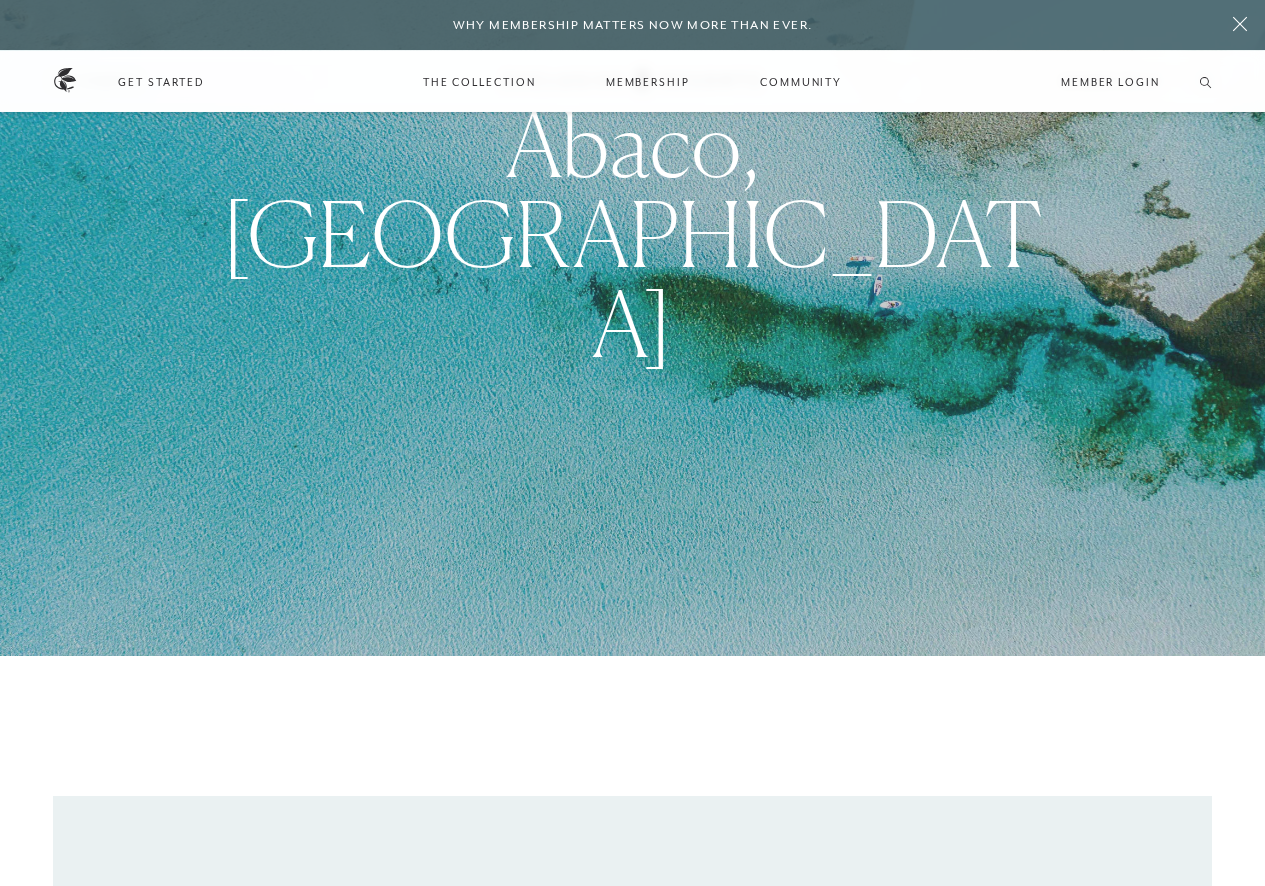 scroll, scrollTop: 600, scrollLeft: 0, axis: vertical 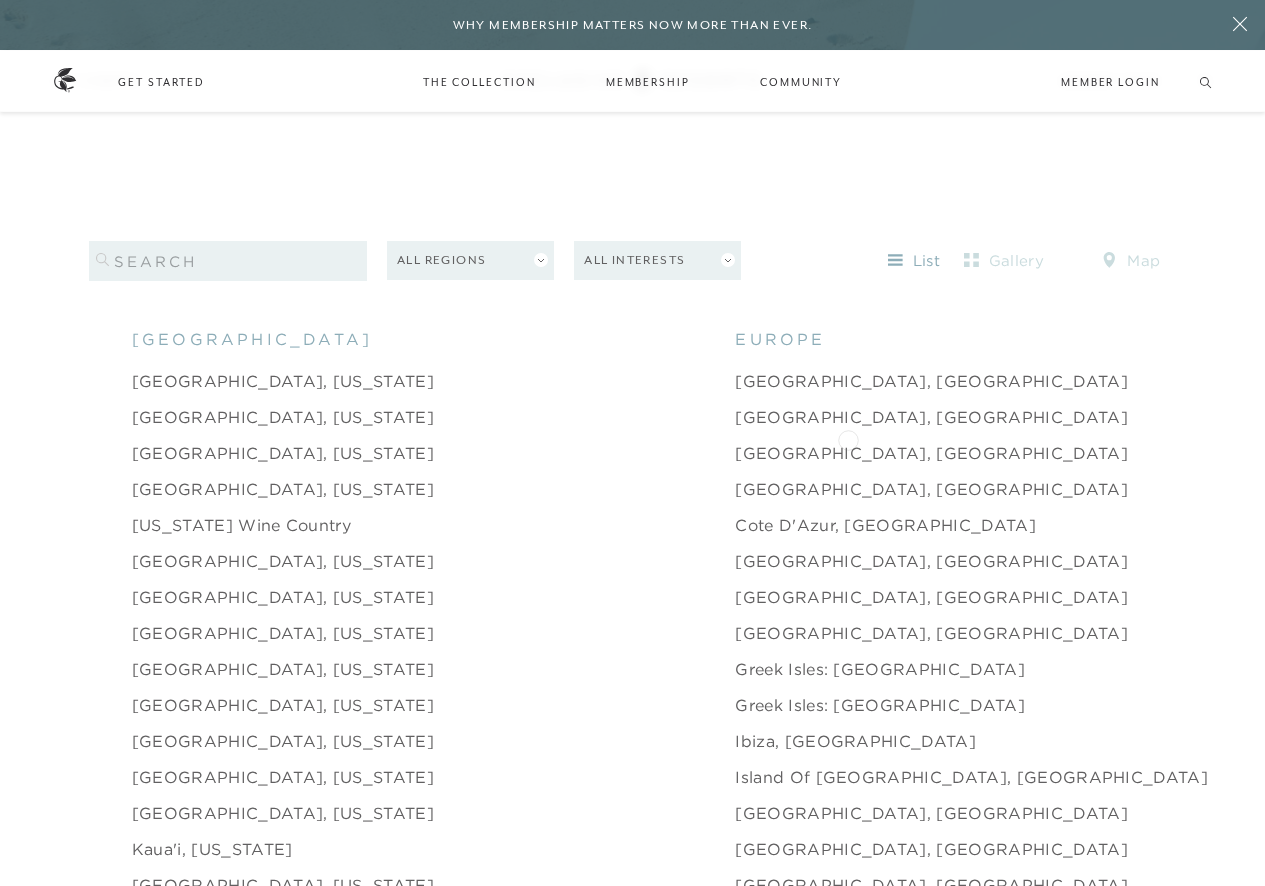 click on "[GEOGRAPHIC_DATA], [GEOGRAPHIC_DATA]" at bounding box center [1474, 453] 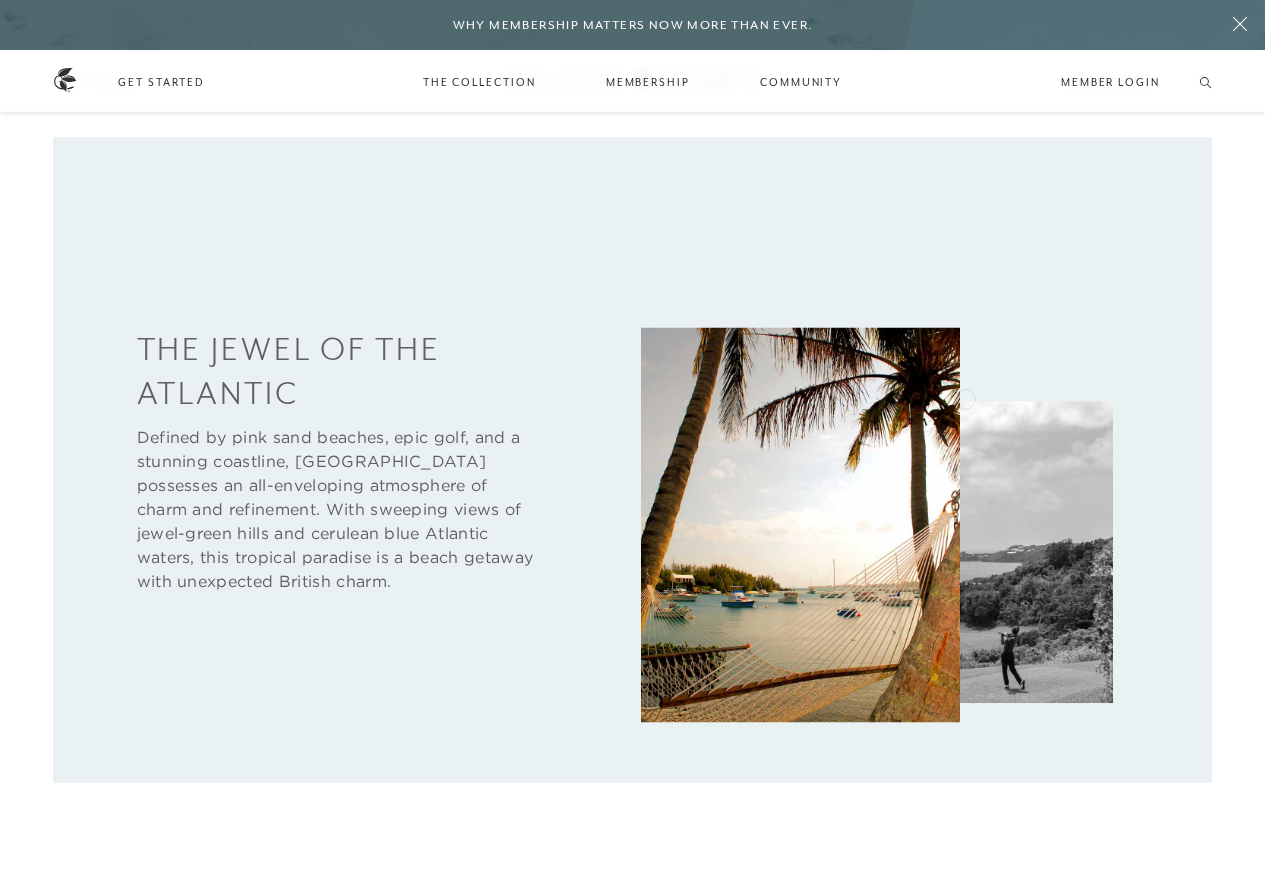 scroll, scrollTop: 900, scrollLeft: 0, axis: vertical 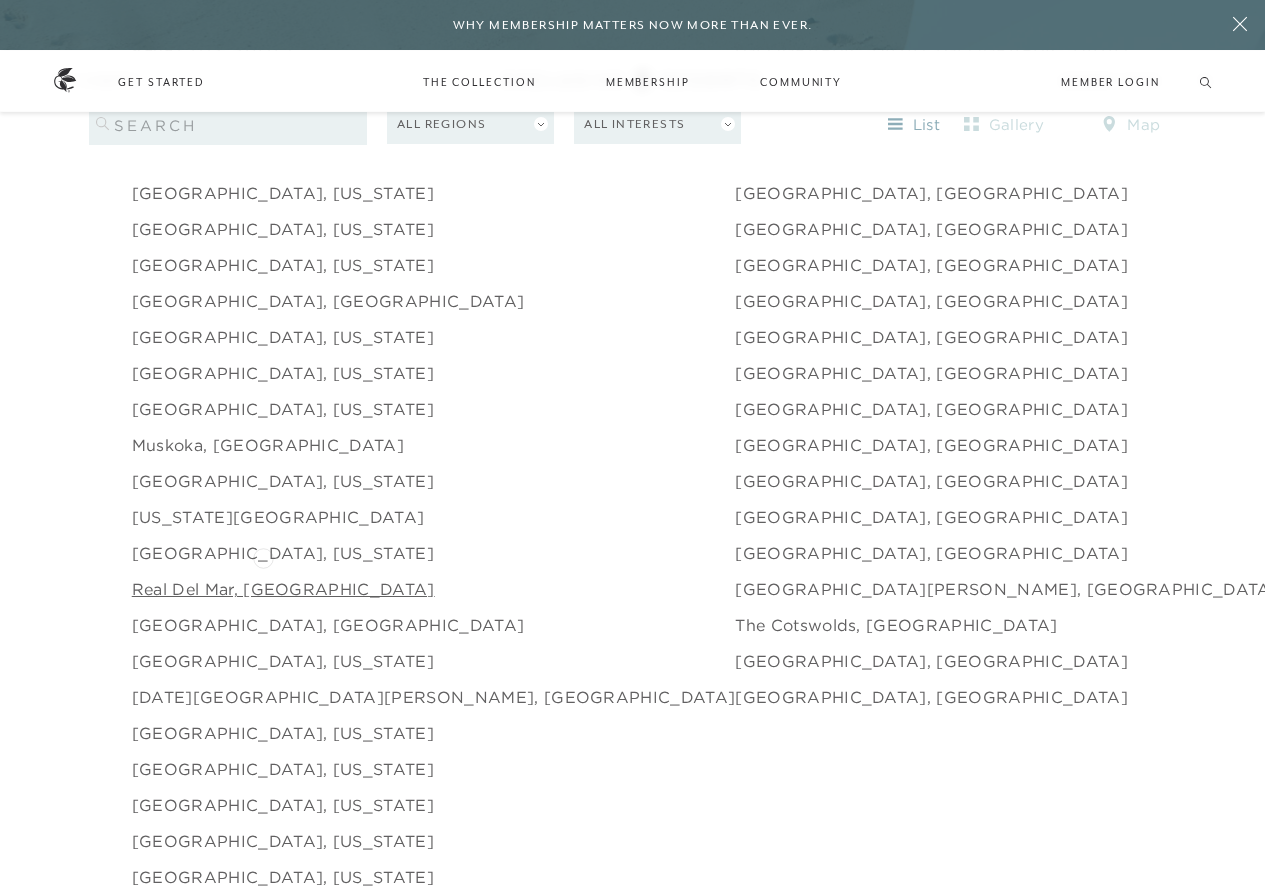 click on "Real del Mar, [GEOGRAPHIC_DATA]" at bounding box center (283, 589) 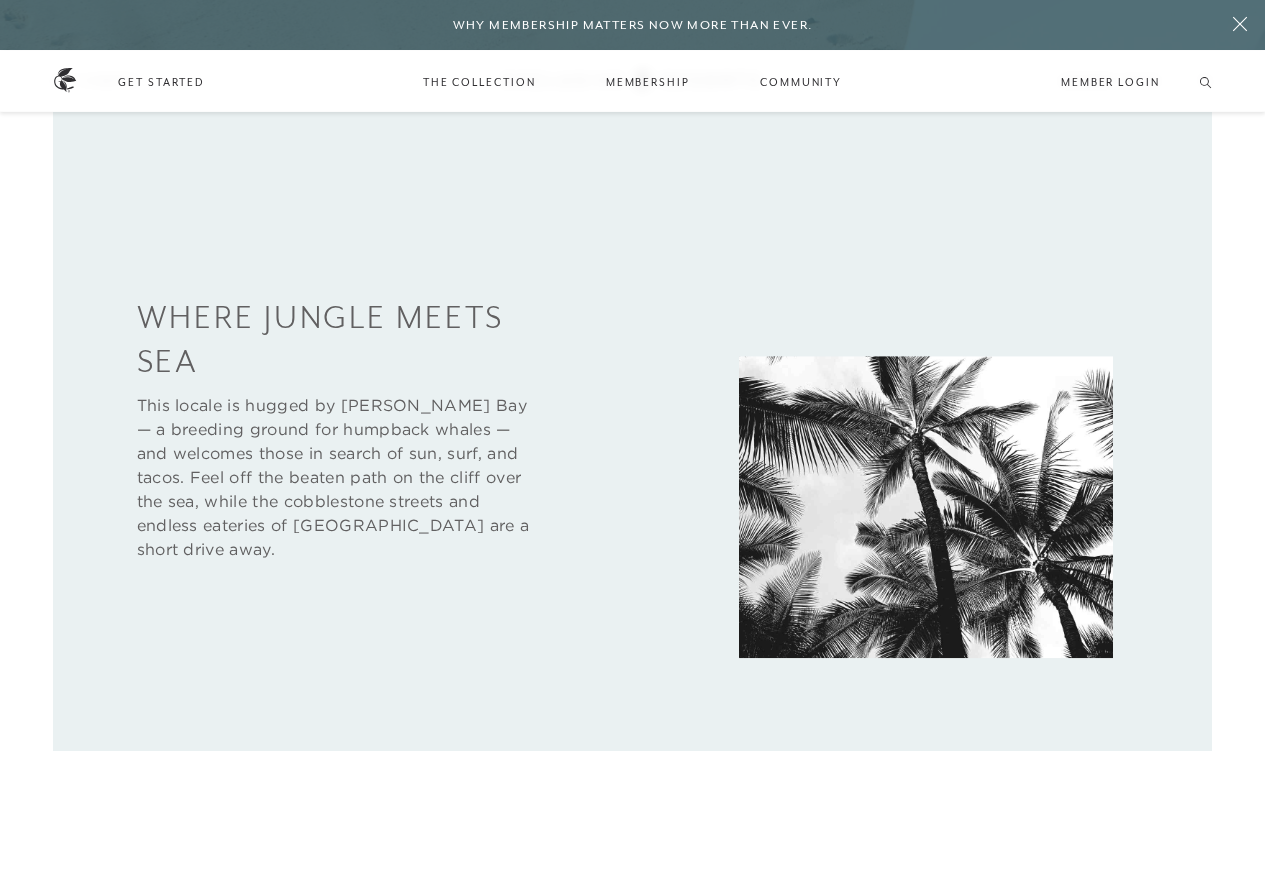 scroll, scrollTop: 1000, scrollLeft: 0, axis: vertical 